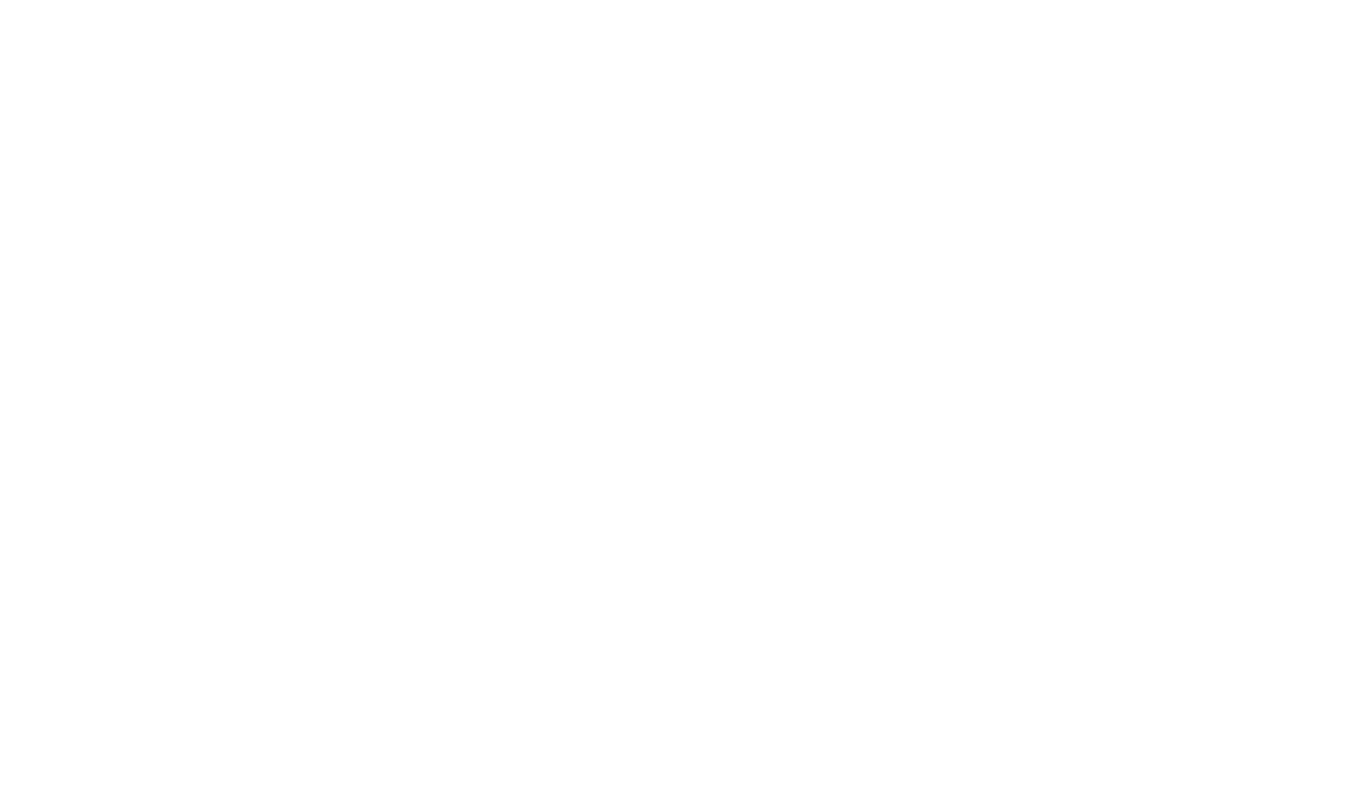 scroll, scrollTop: 0, scrollLeft: 0, axis: both 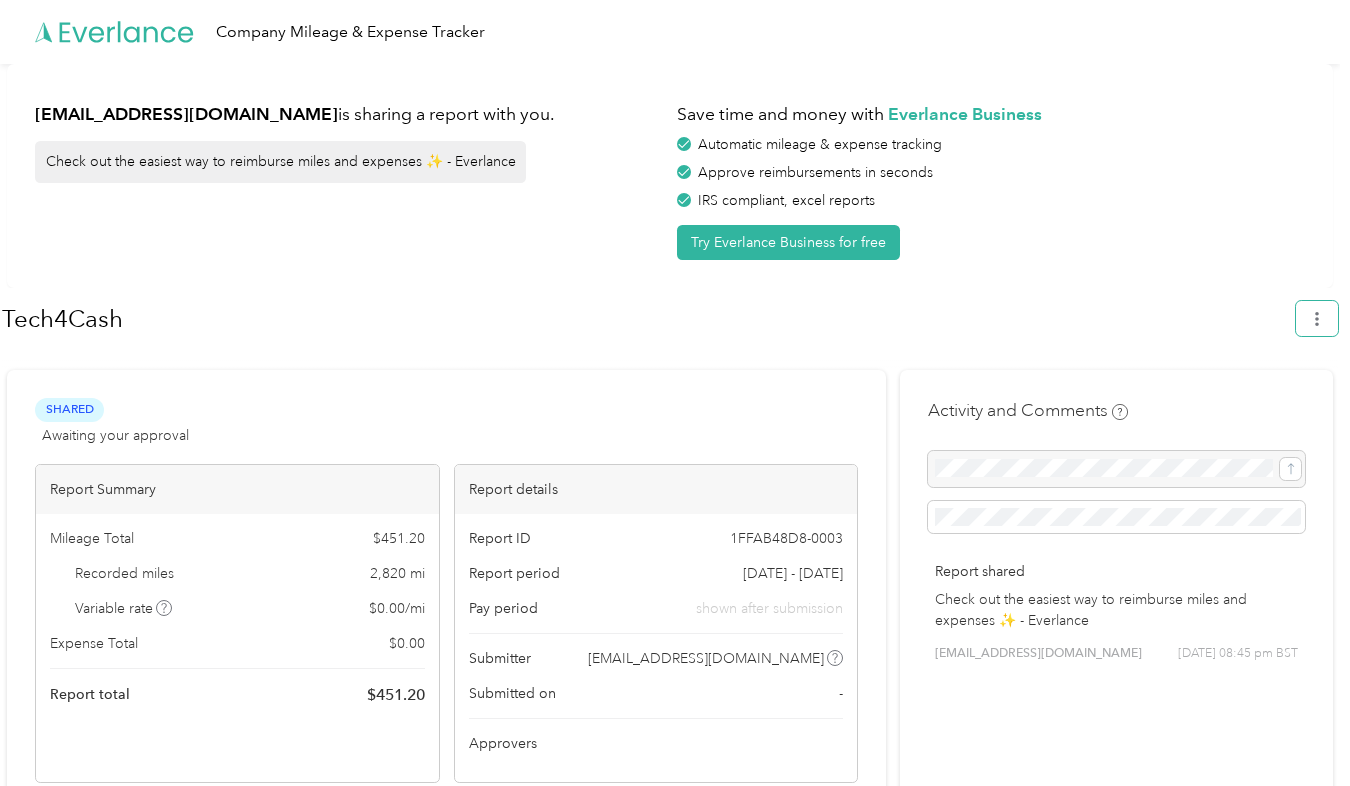 click 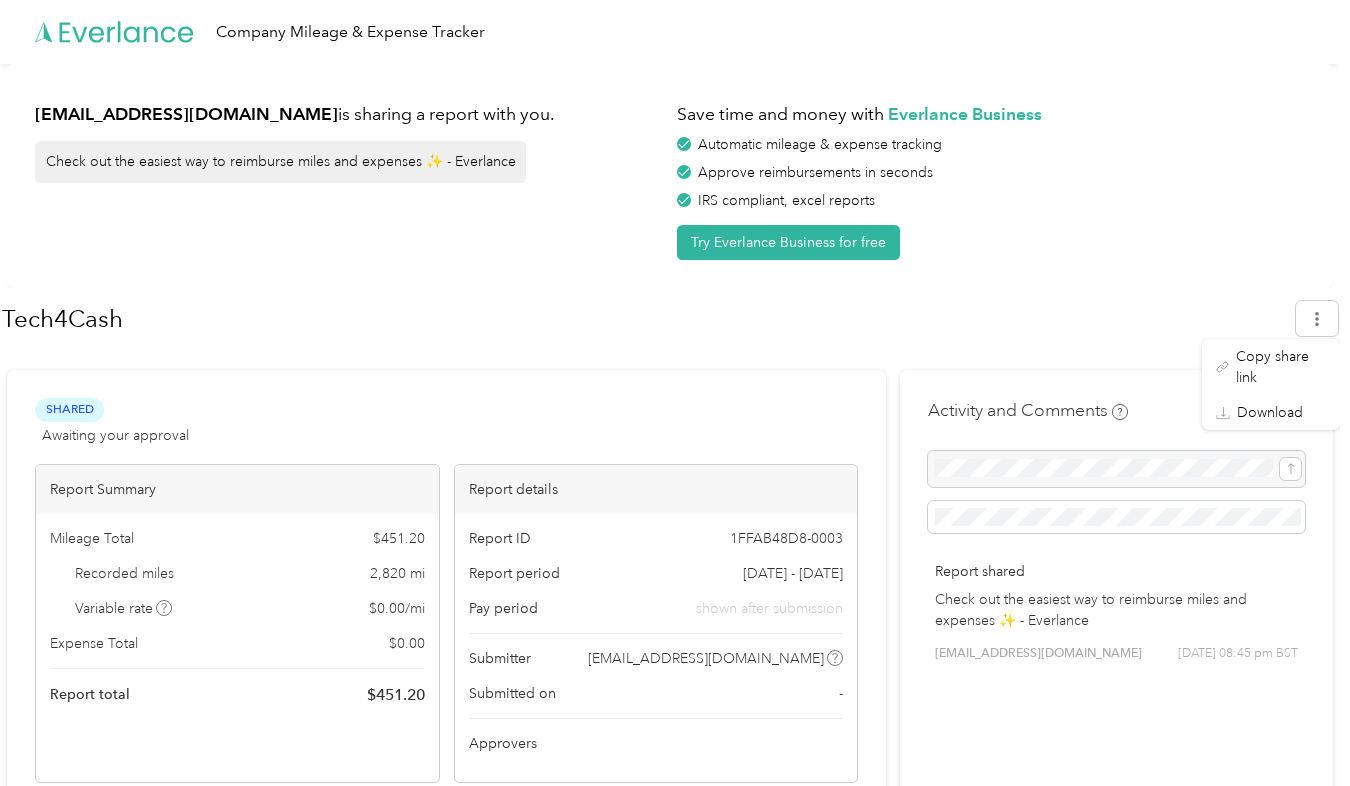 click on "Download" at bounding box center (1270, 412) 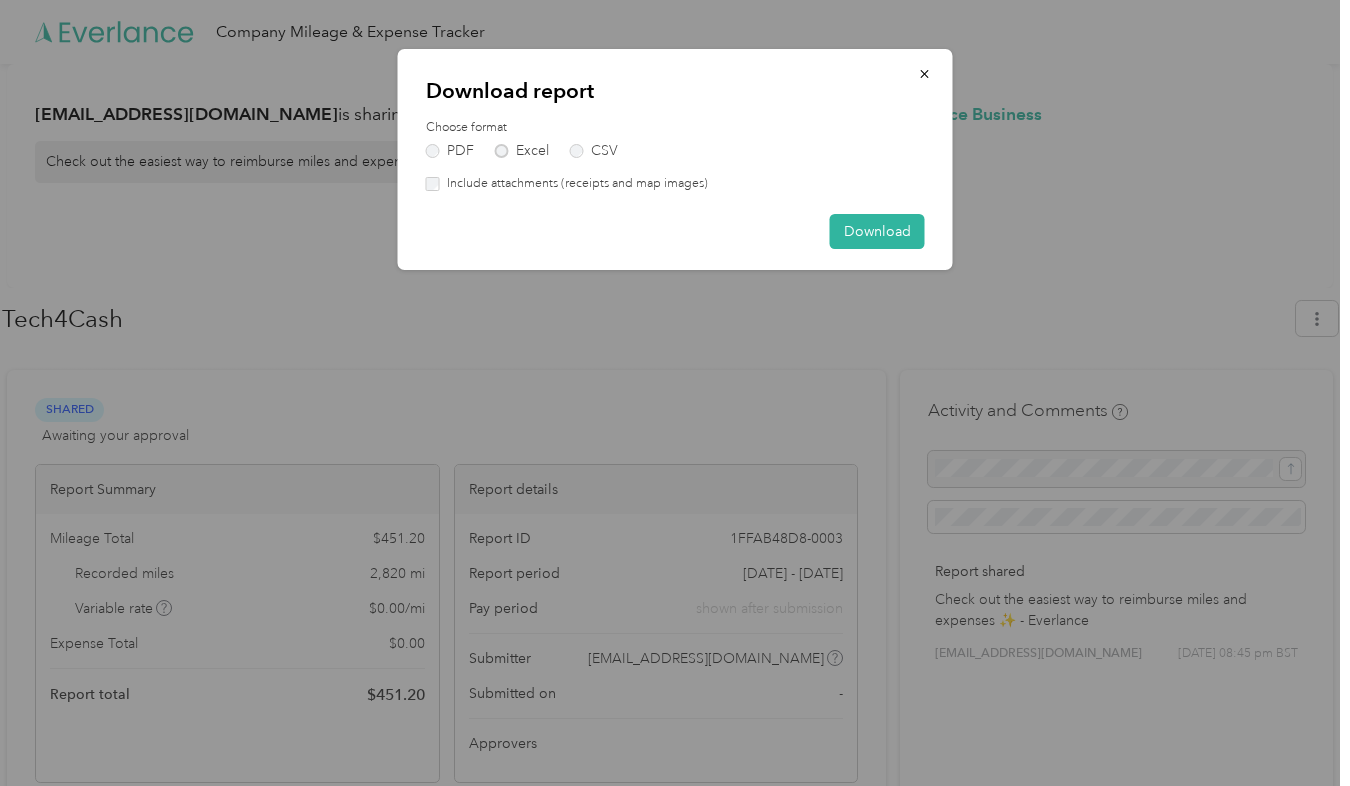 click on "Excel" at bounding box center [522, 151] 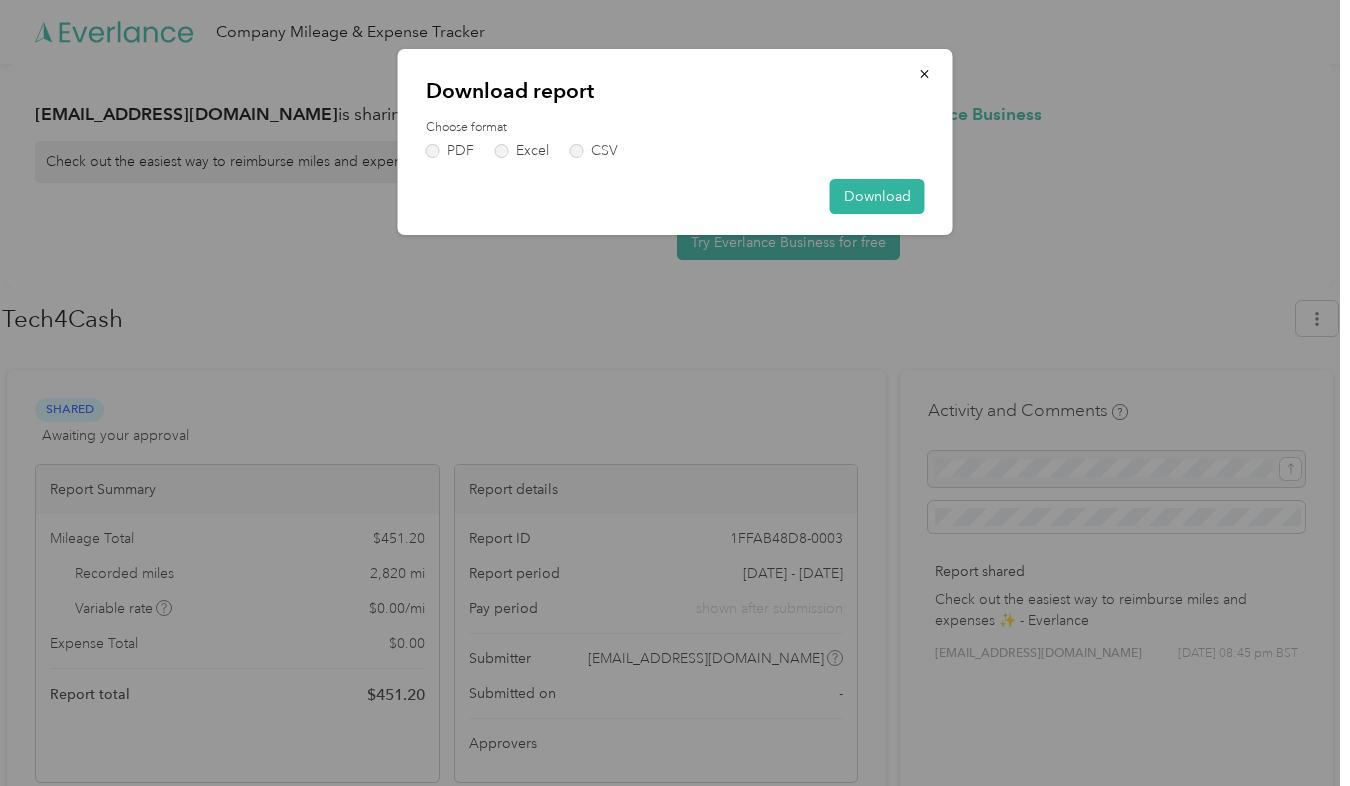 click on "Download" at bounding box center (877, 196) 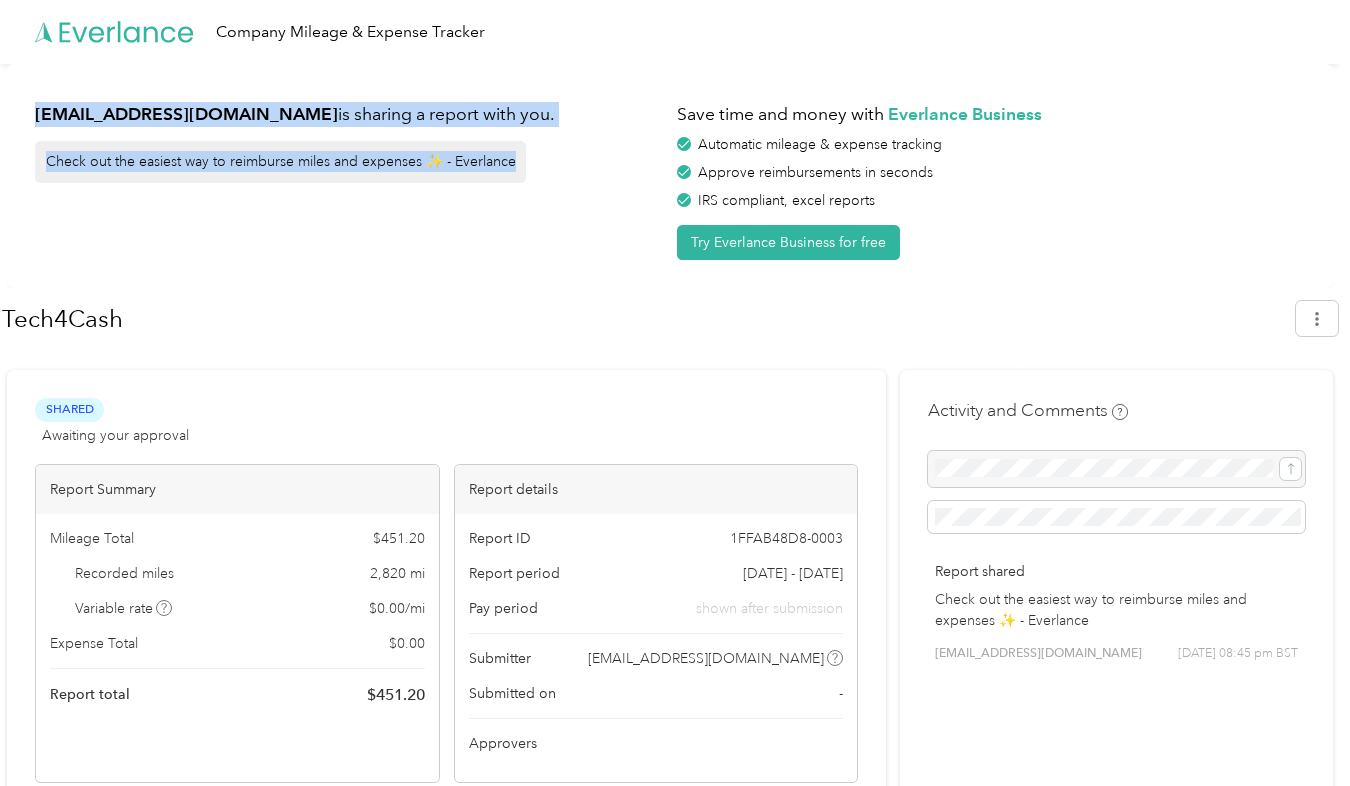 drag, startPoint x: 636, startPoint y: 151, endPoint x: 838, endPoint y: -74, distance: 302.37228 